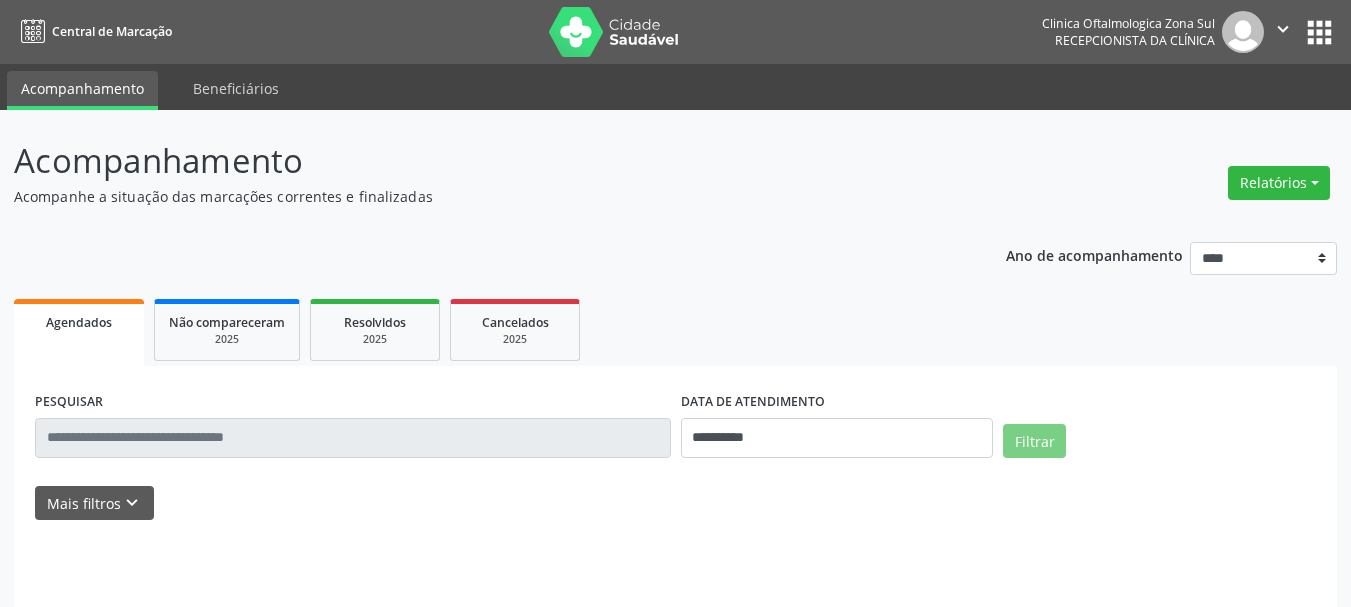 scroll, scrollTop: 0, scrollLeft: 0, axis: both 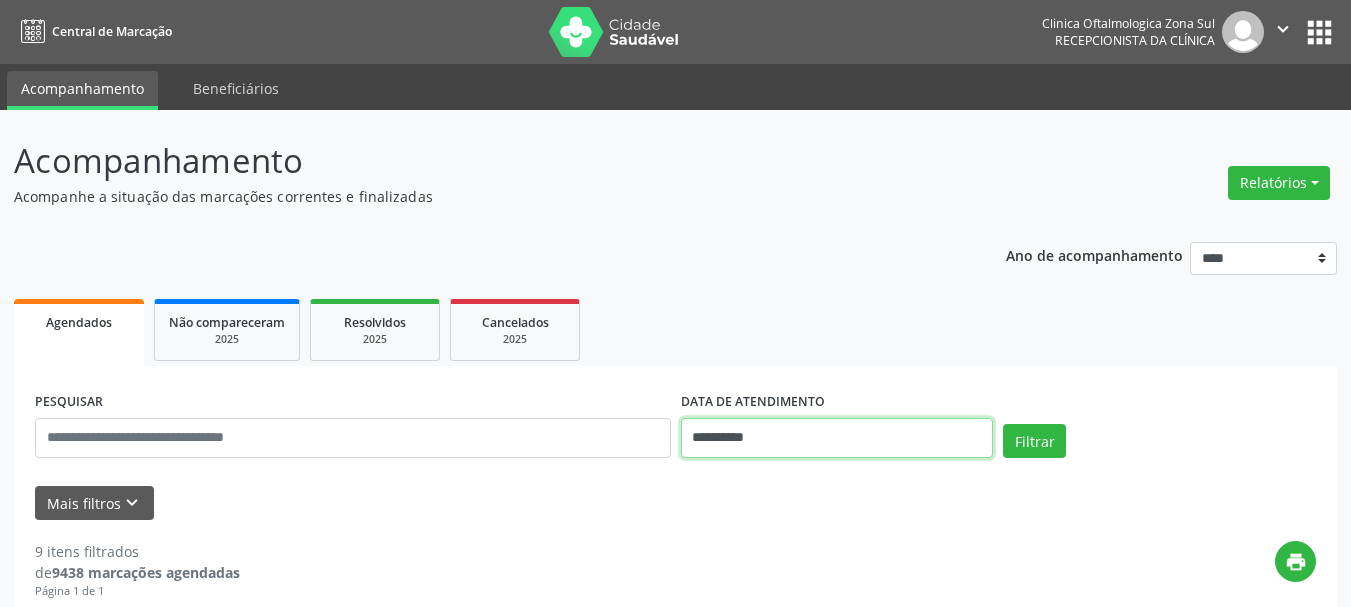 click on "**********" at bounding box center (837, 438) 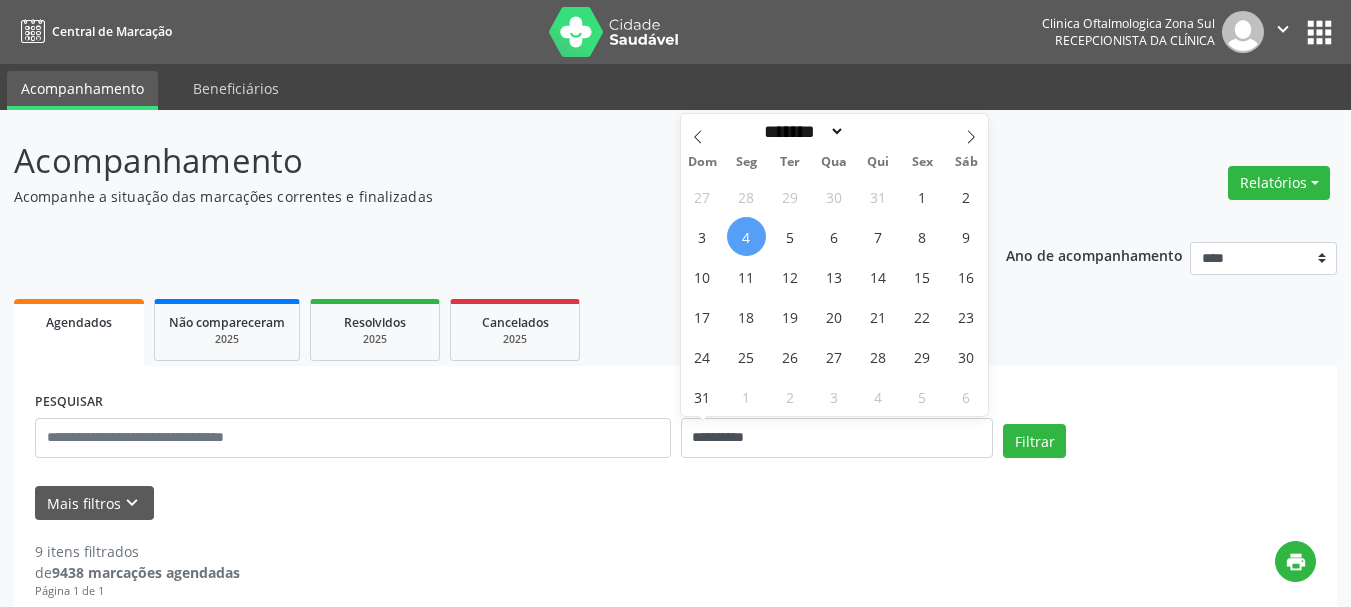click on "4" at bounding box center (746, 236) 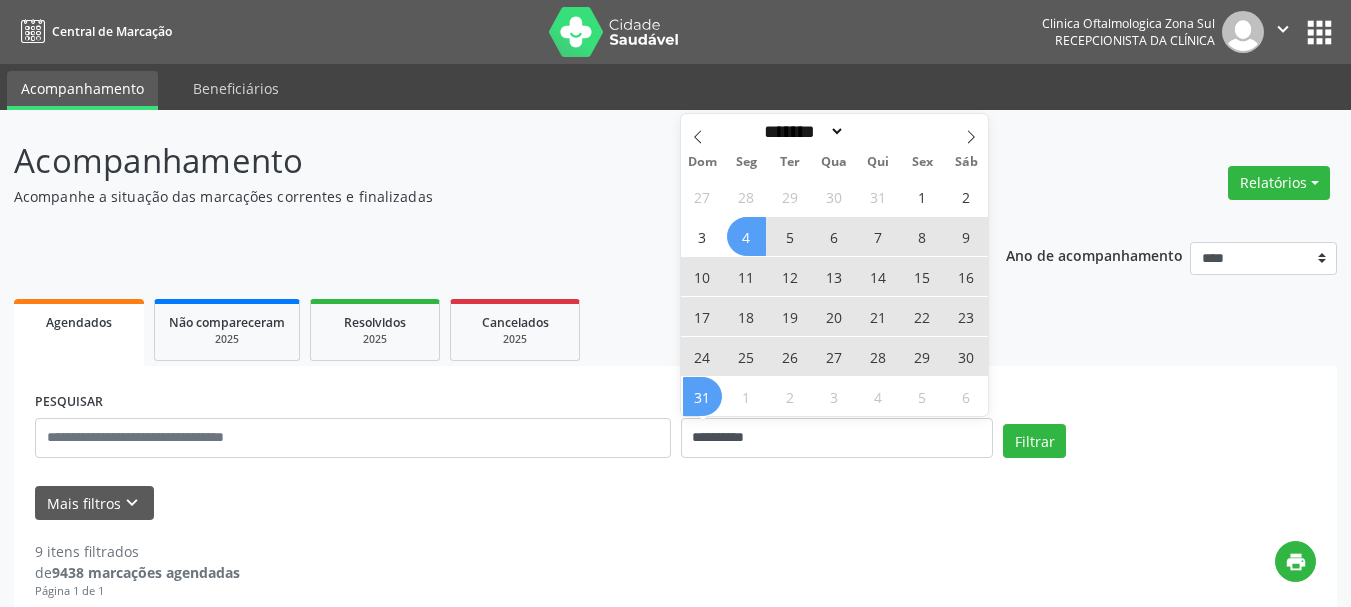 click on "31" at bounding box center [702, 396] 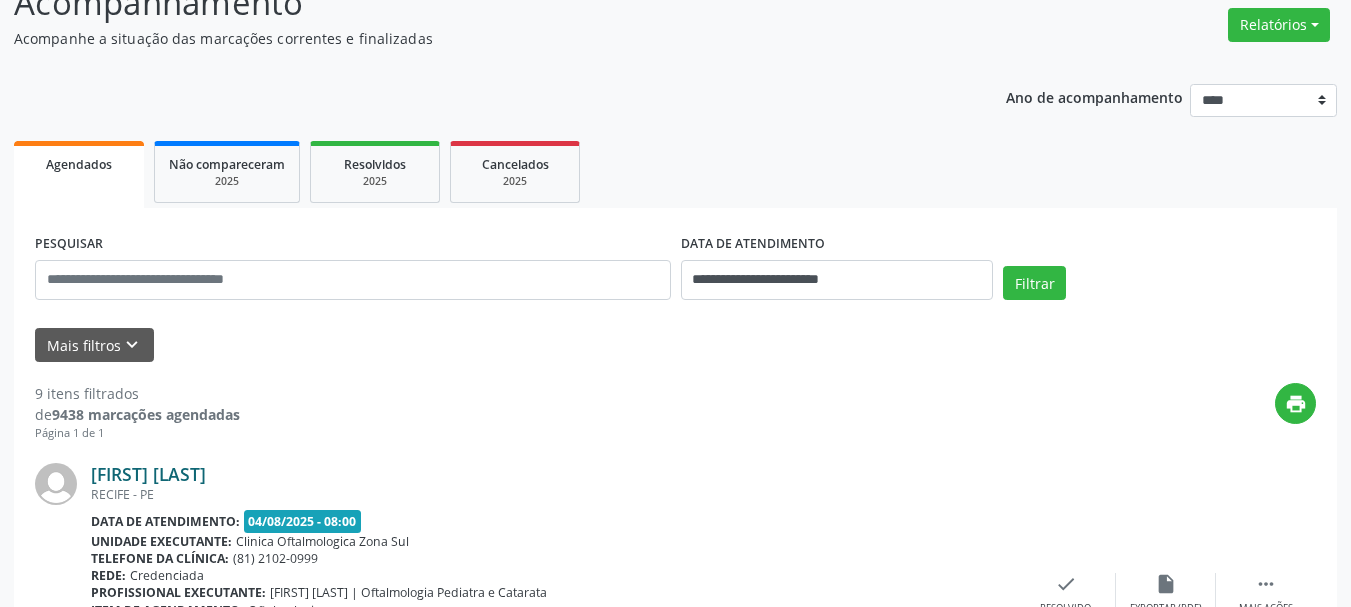 scroll, scrollTop: 200, scrollLeft: 0, axis: vertical 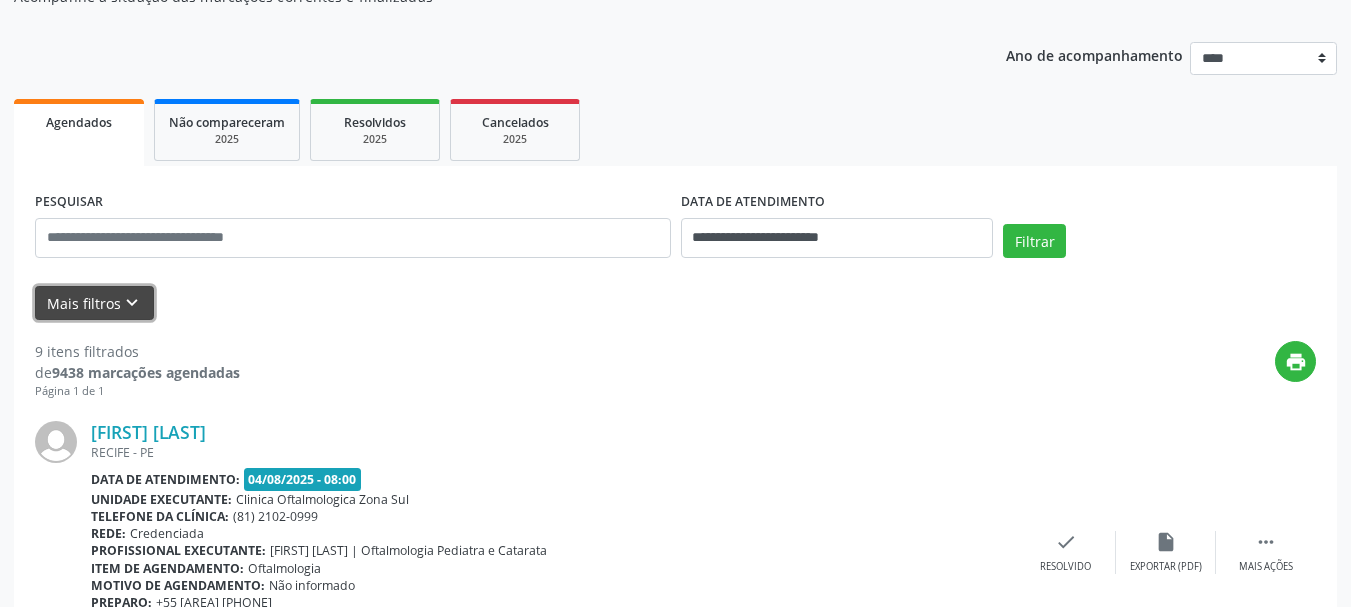 click on "Mais filtros
keyboard_arrow_down" at bounding box center (94, 303) 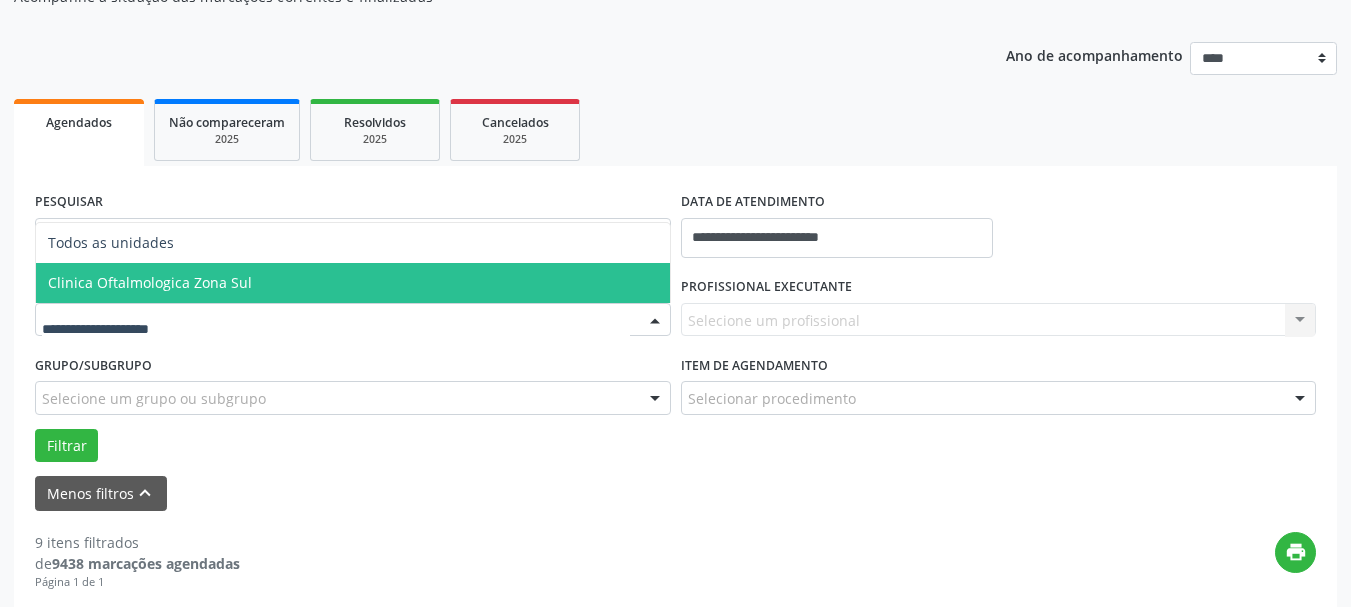 click on "Clinica Oftalmologica Zona Sul" at bounding box center [353, 283] 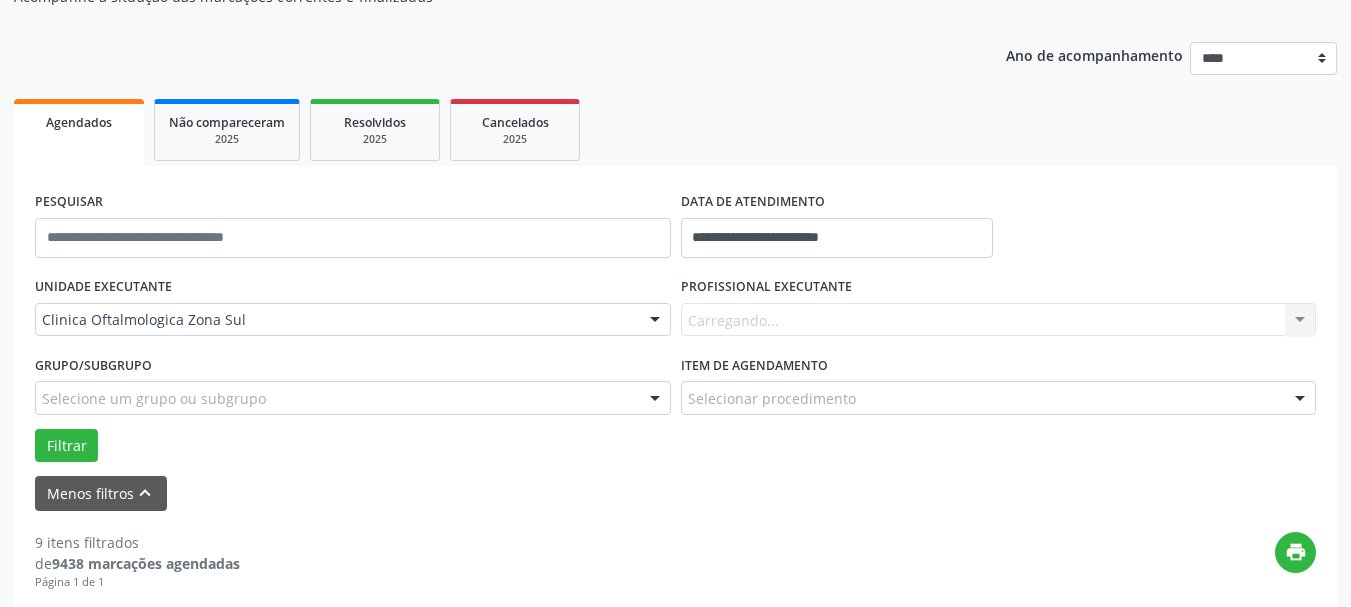 click on "Carregando...
Nenhum resultado encontrado para: "   "
Não há nenhuma opção para ser exibida." at bounding box center (999, 320) 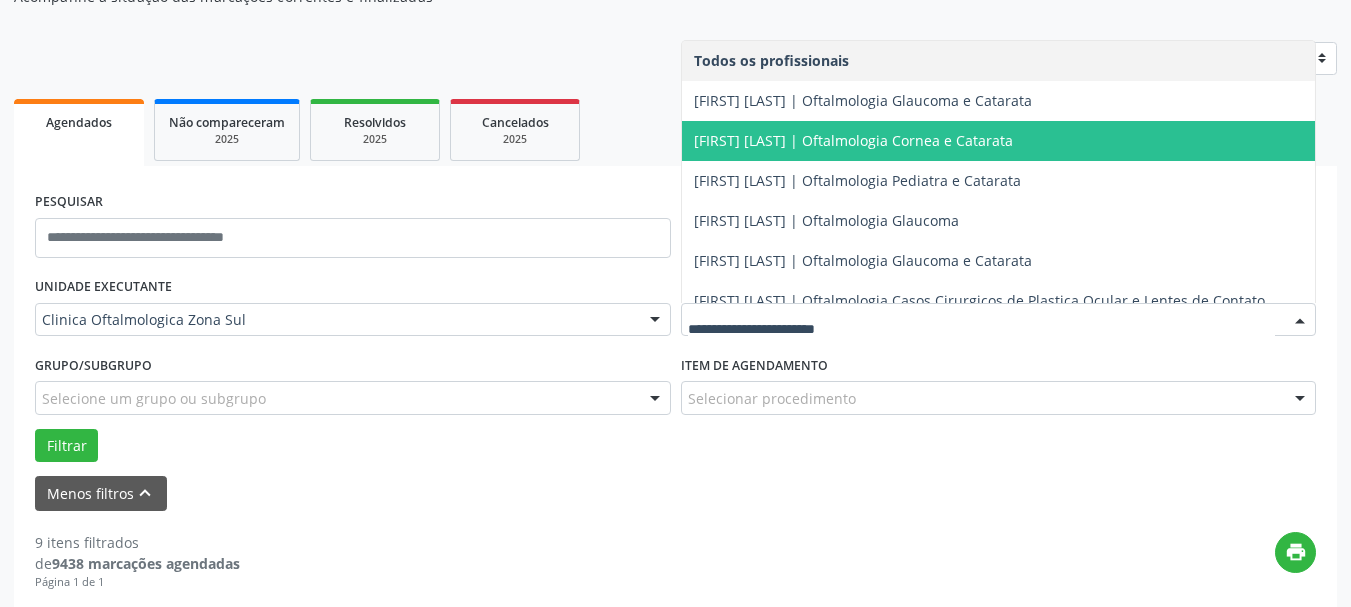 click on "[FIRST] [LAST] | Oftalmologia Cornea e Catarata" at bounding box center [853, 140] 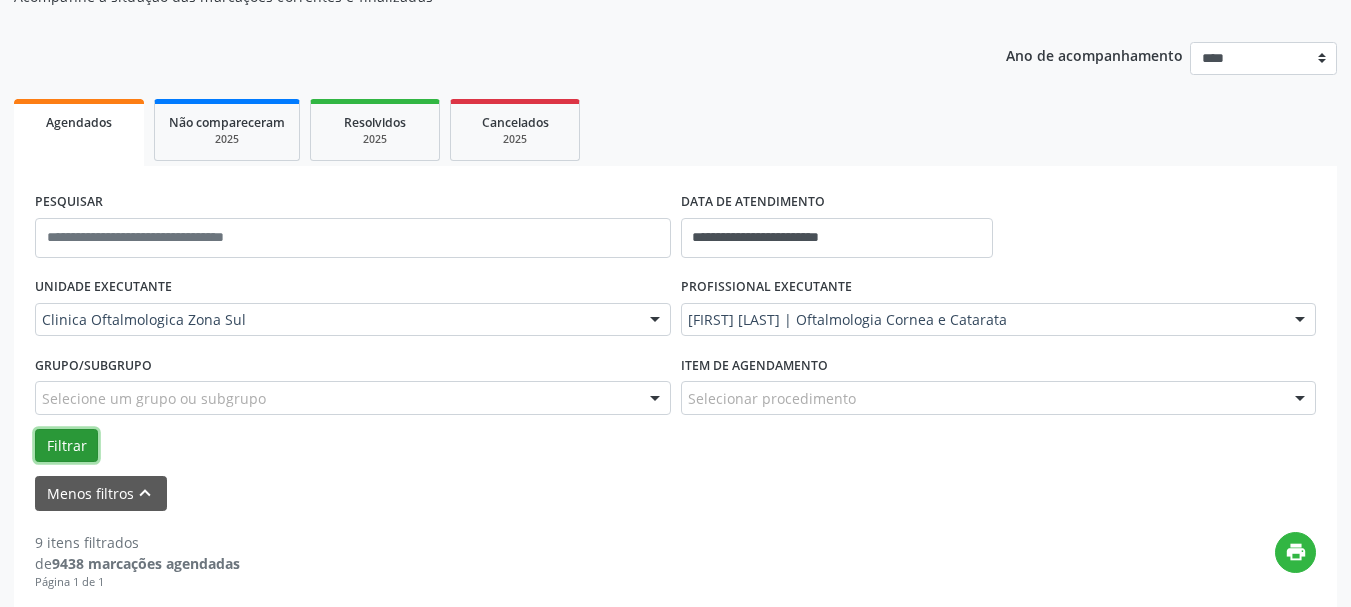 click on "Filtrar" at bounding box center (66, 446) 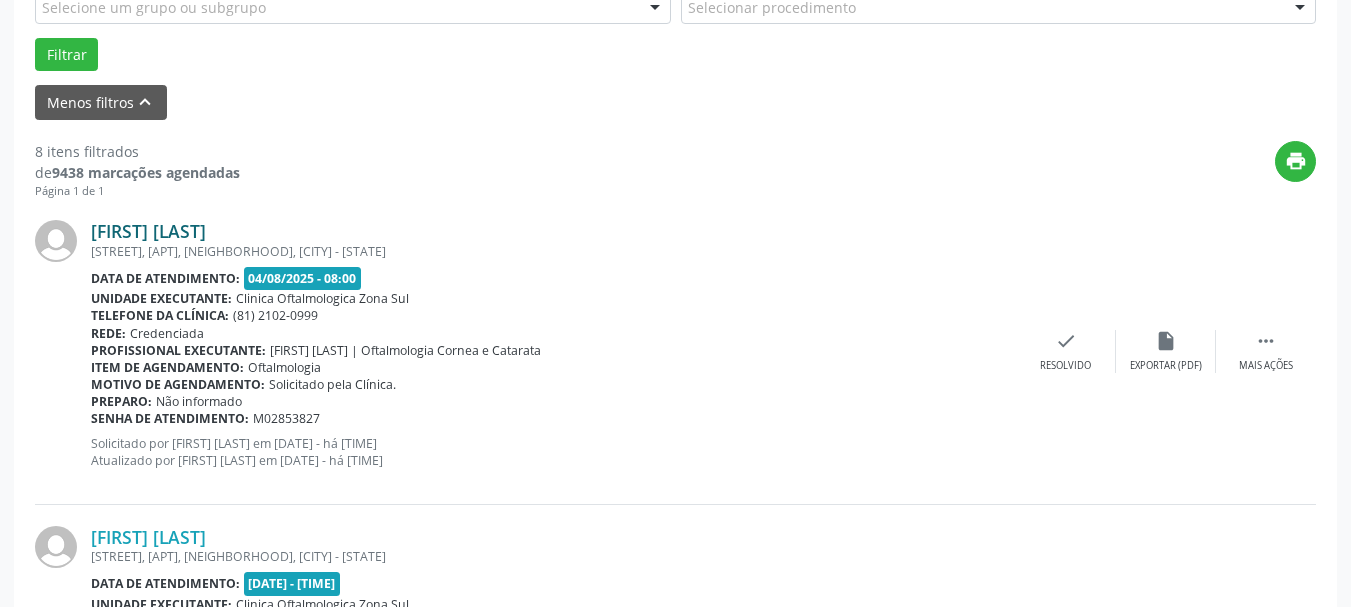 scroll, scrollTop: 566, scrollLeft: 0, axis: vertical 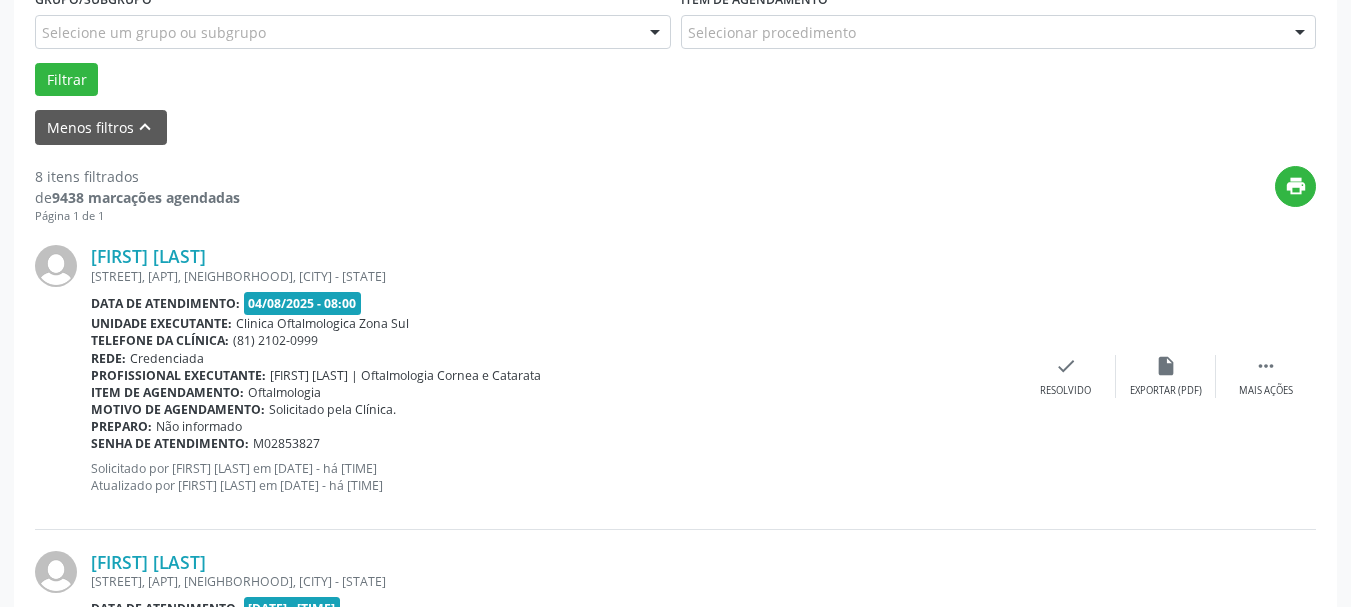 copy on "[FIRST] [LAST]" 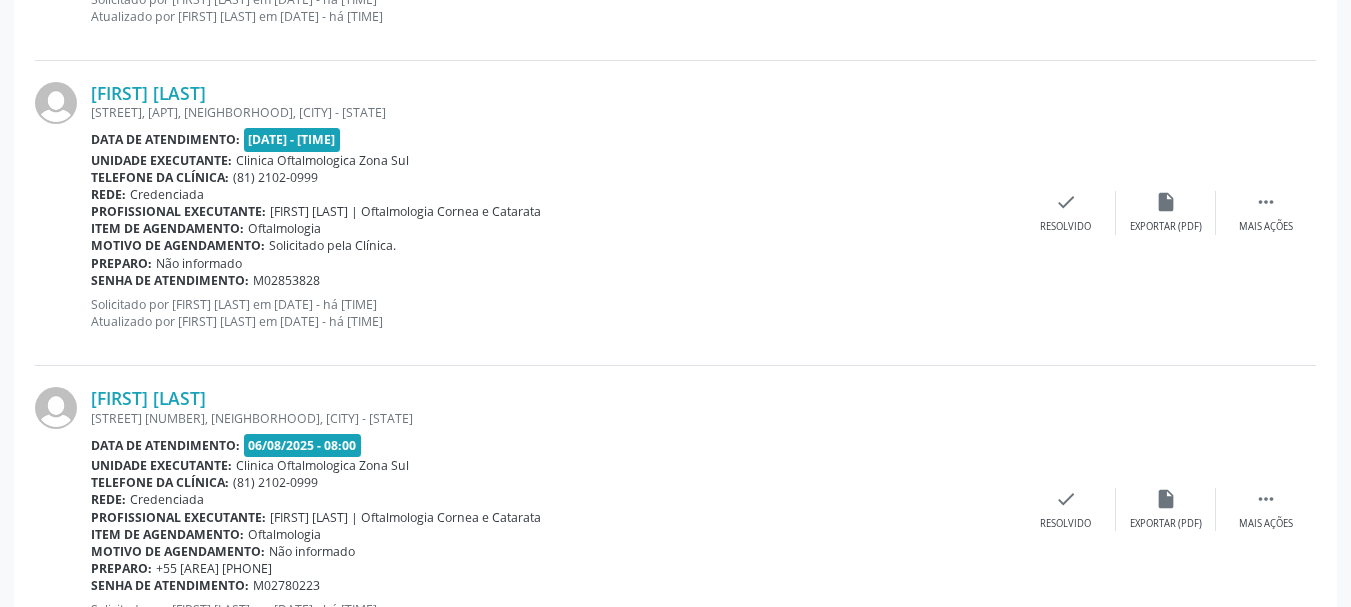 scroll, scrollTop: 1066, scrollLeft: 0, axis: vertical 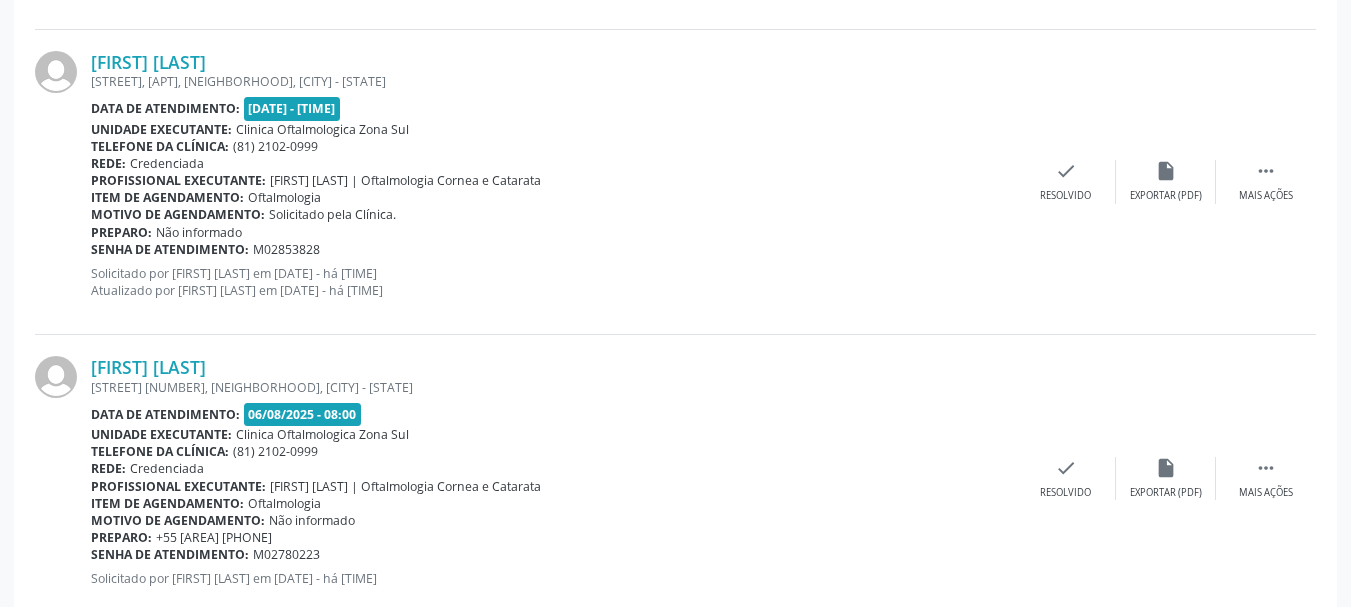 drag, startPoint x: 134, startPoint y: 57, endPoint x: 302, endPoint y: 57, distance: 168 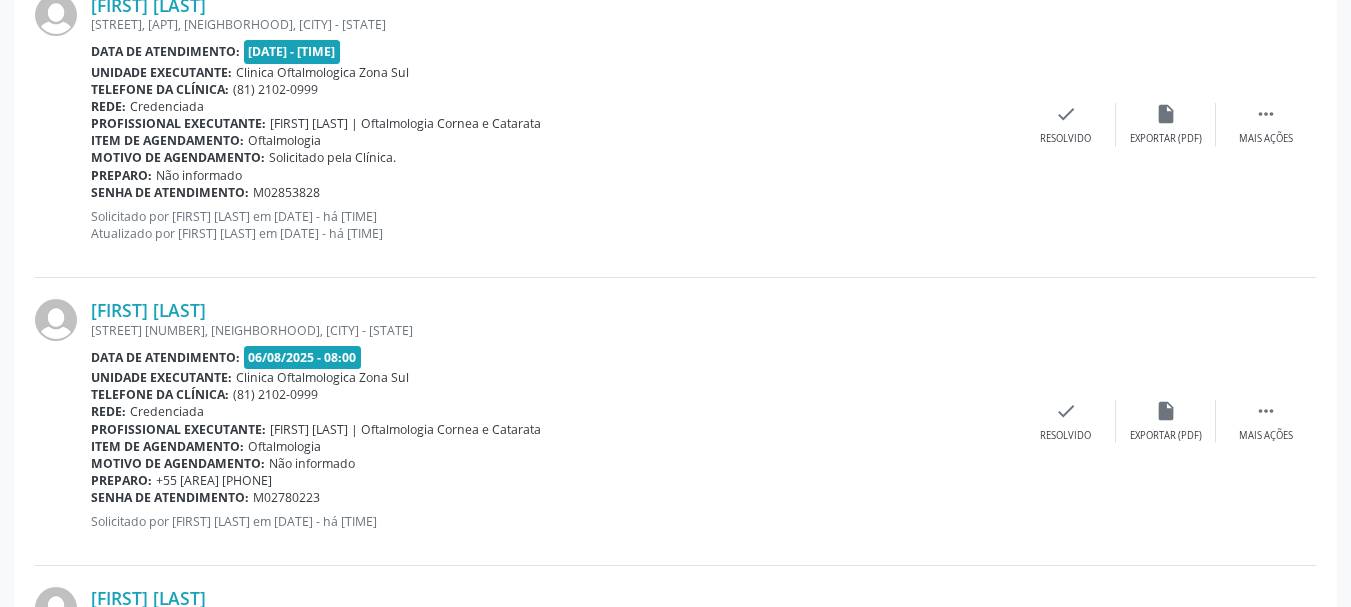 scroll, scrollTop: 1166, scrollLeft: 0, axis: vertical 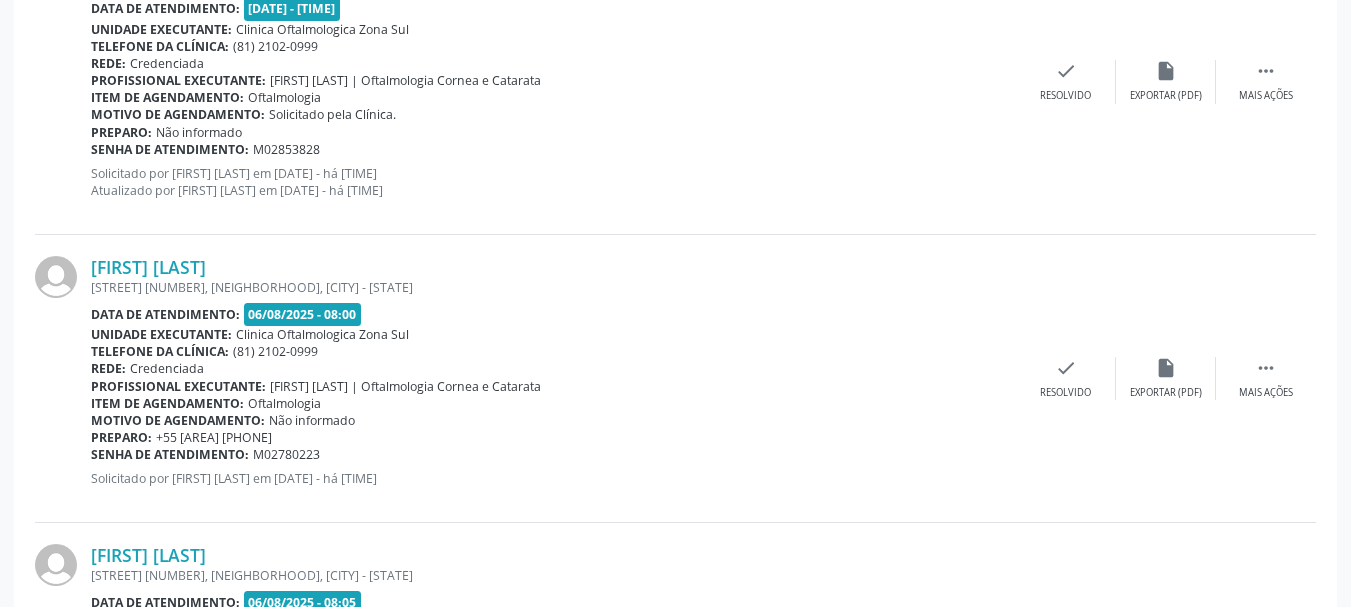 drag, startPoint x: 86, startPoint y: 264, endPoint x: 556, endPoint y: 251, distance: 470.17975 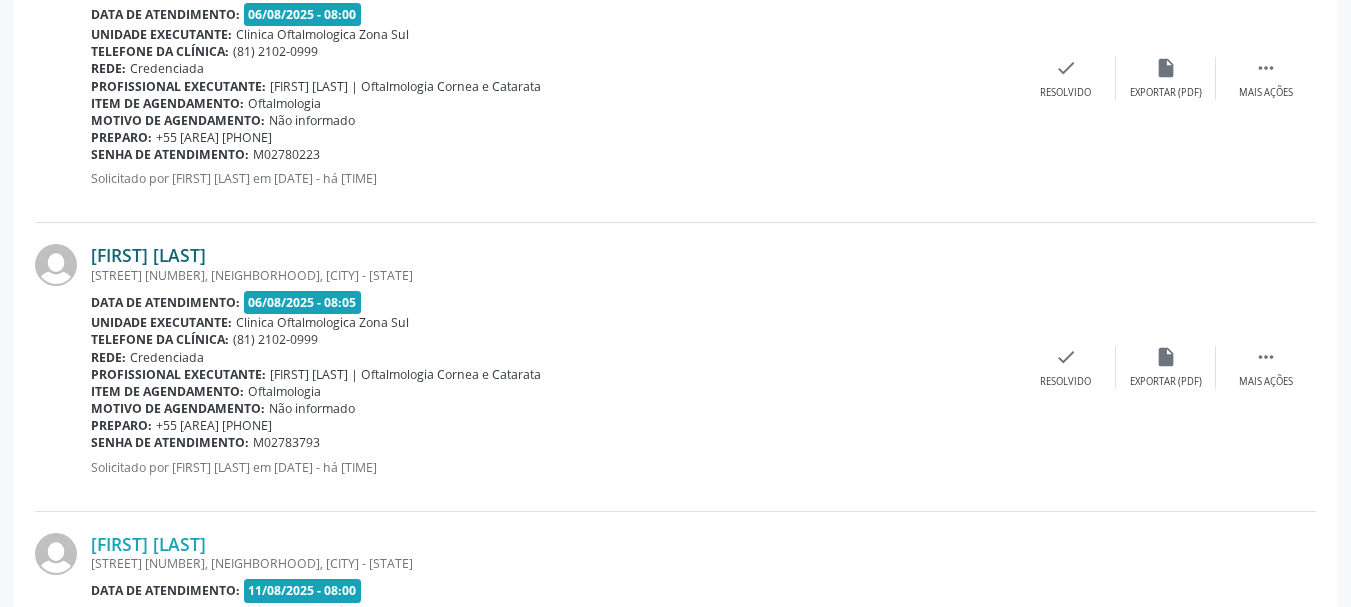 drag, startPoint x: 88, startPoint y: 244, endPoint x: 254, endPoint y: 245, distance: 166.003 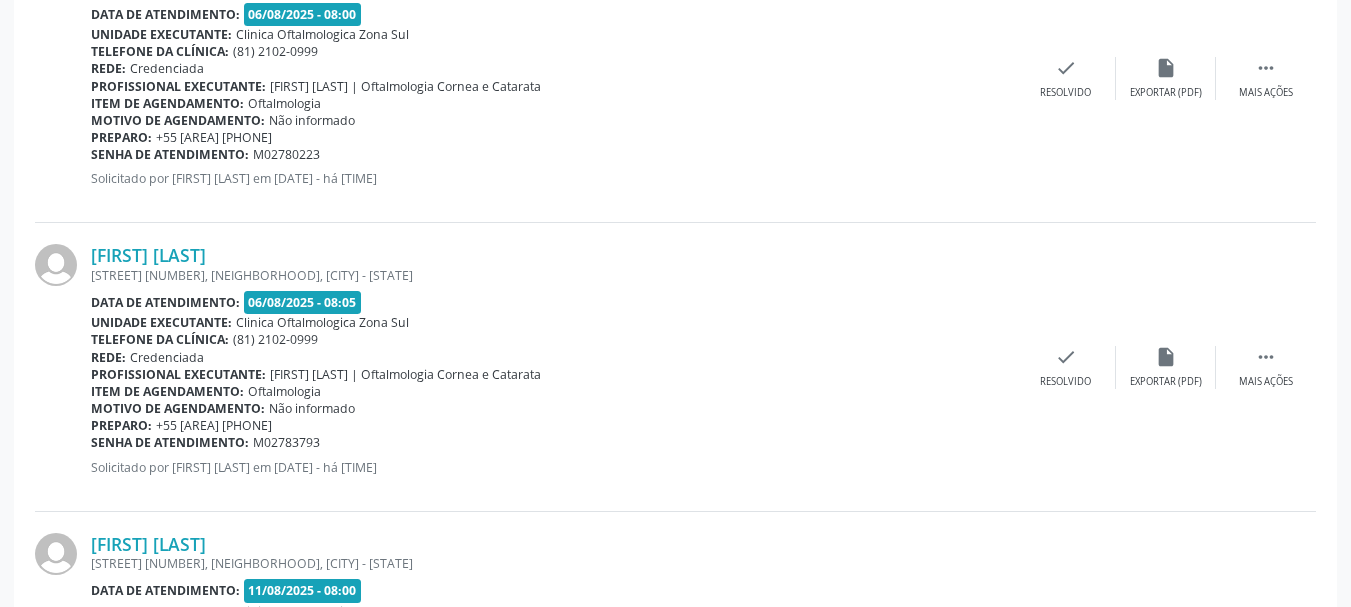 click on "[FIRST] [LAST]" at bounding box center [553, 255] 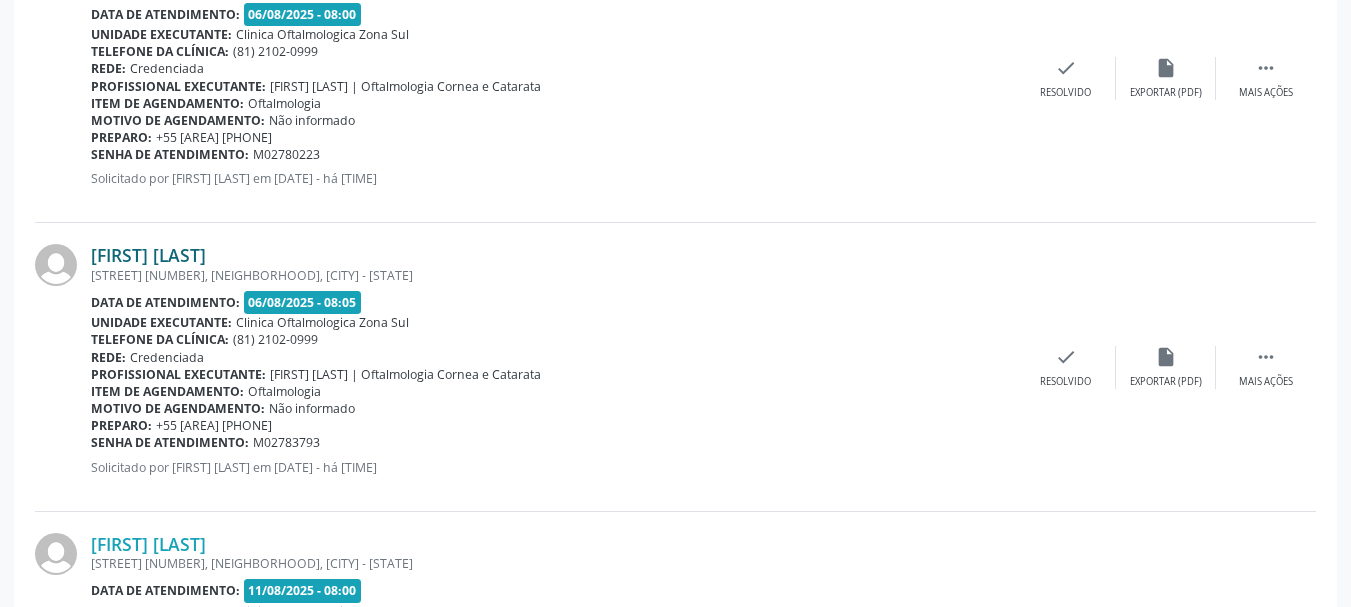 copy on "[FIRST] [LAST]" 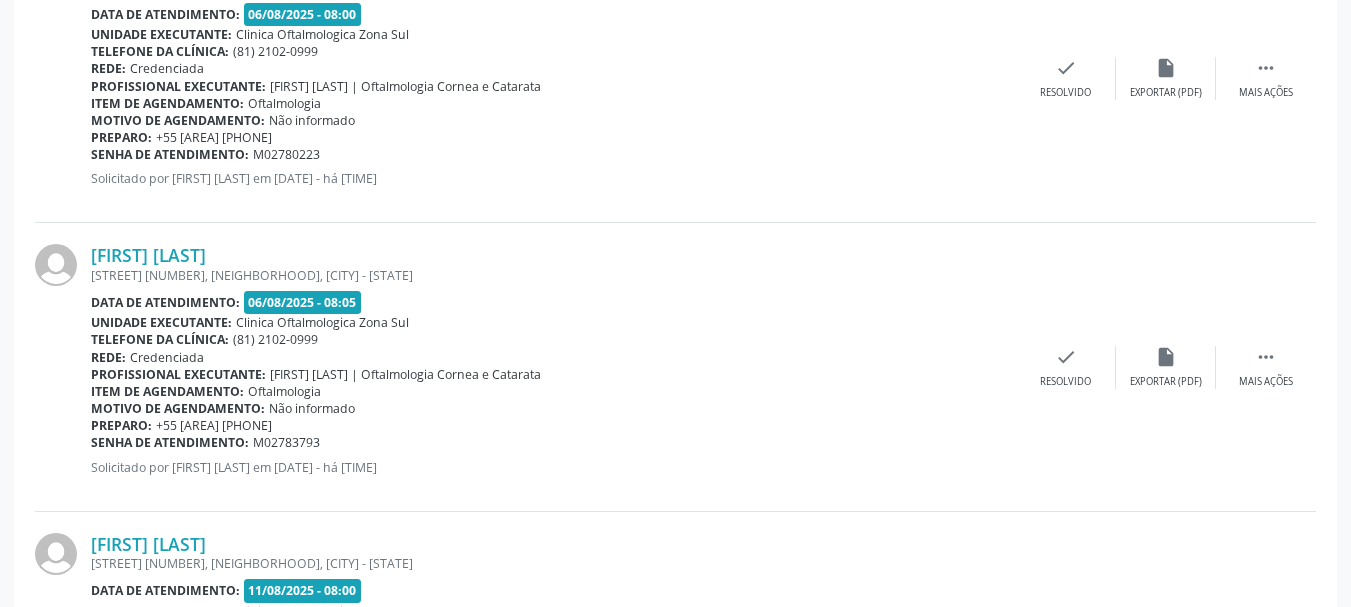 drag, startPoint x: 277, startPoint y: 257, endPoint x: 141, endPoint y: 109, distance: 200.99751 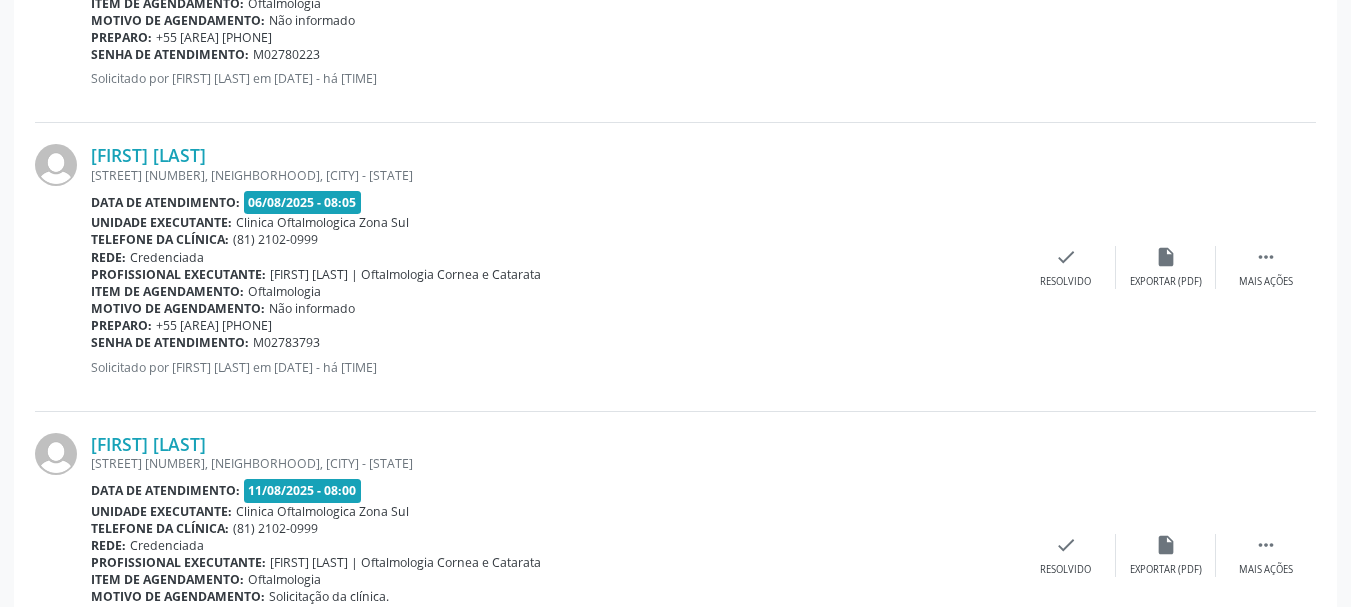 scroll, scrollTop: 1766, scrollLeft: 0, axis: vertical 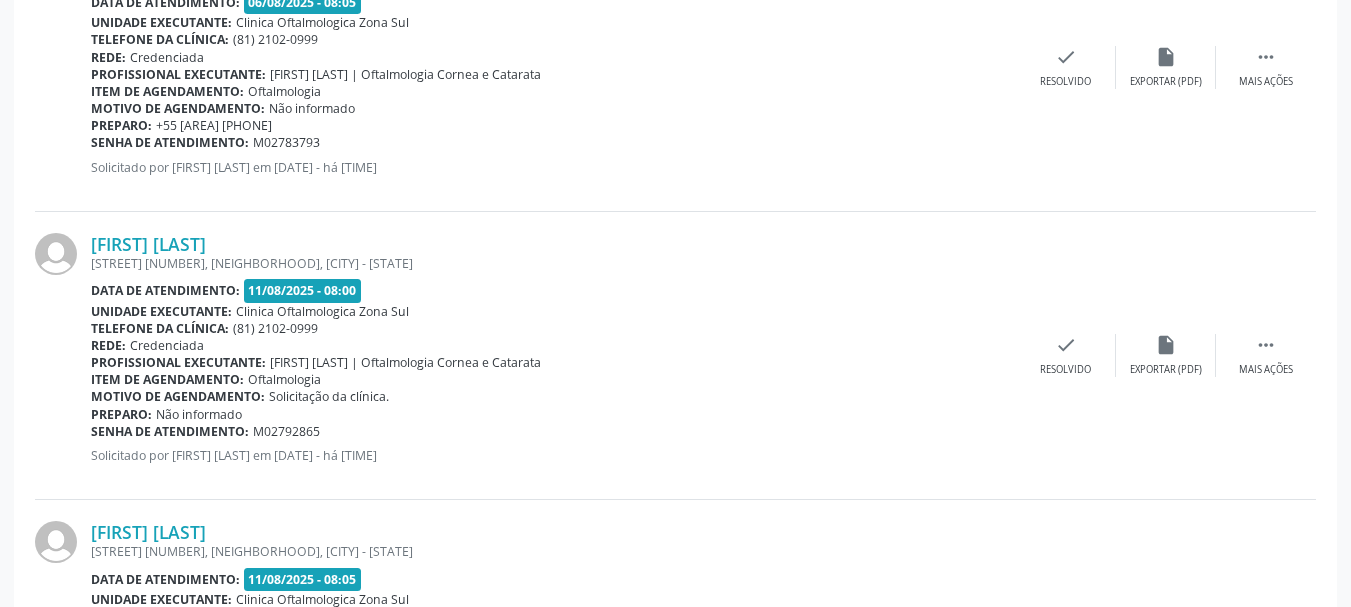 copy on "[FIRST] [LAST]" 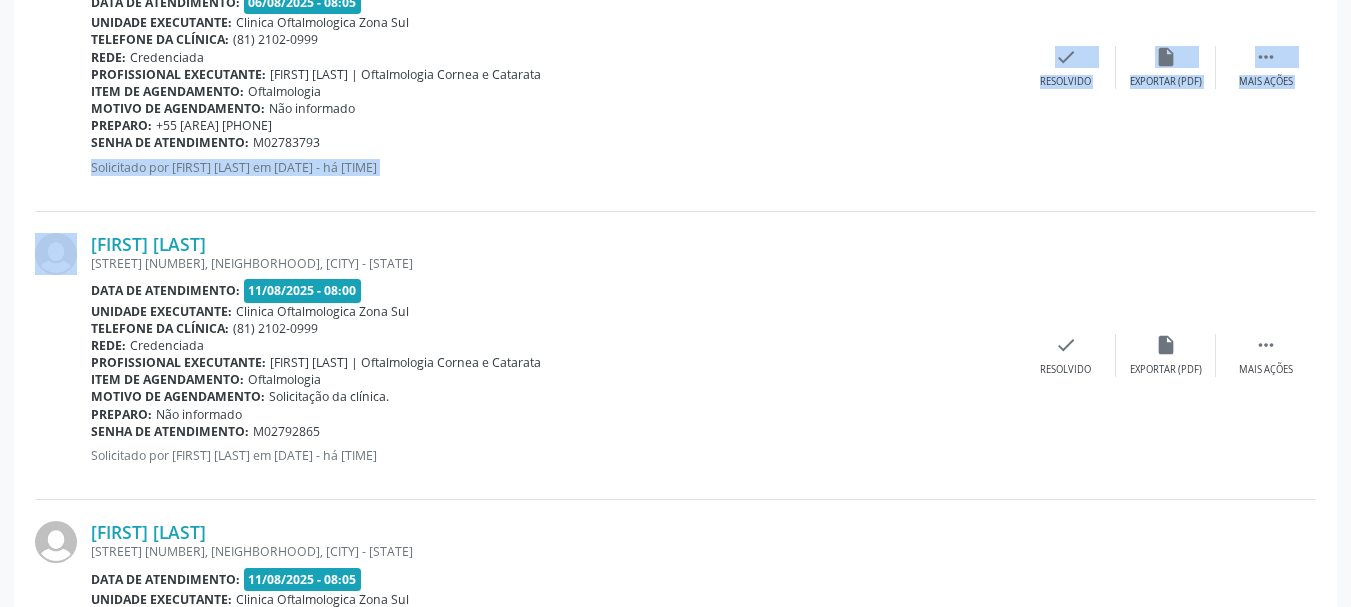 copy on "Solicitado por [FIRST] [LAST] em [DATE] - há um mês

Mais ações
insert_drive_file
Exportar (PDF)
check
Resolvido" 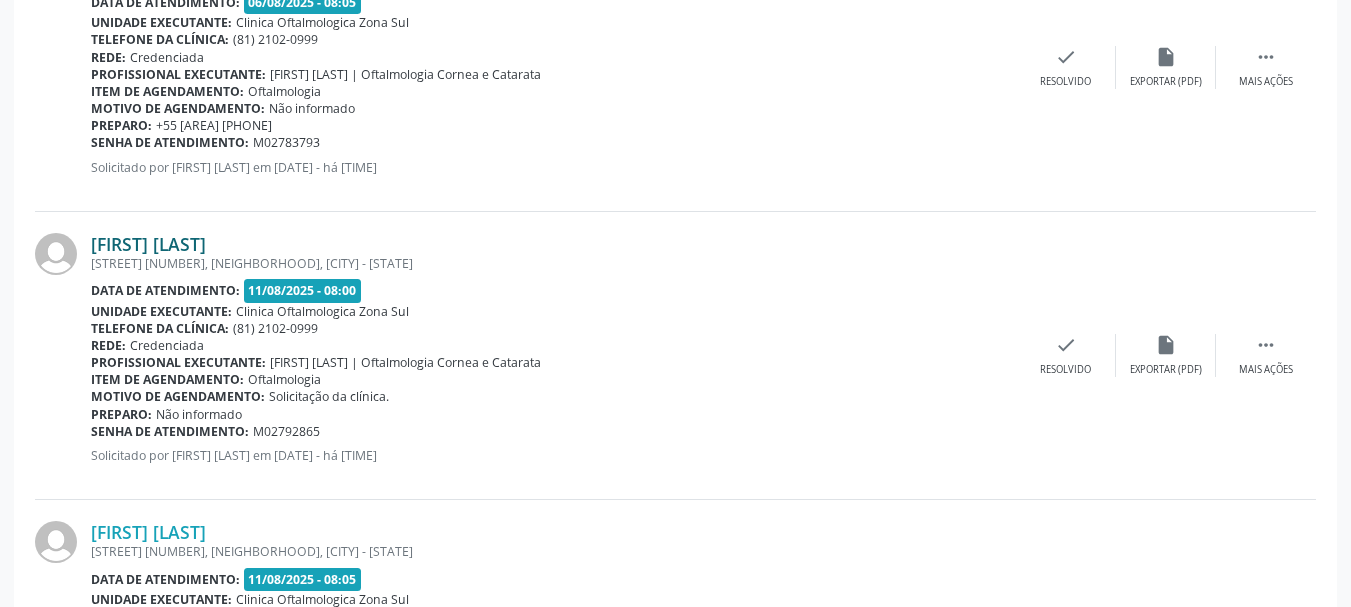 copy on "[FIRST] [LAST]" 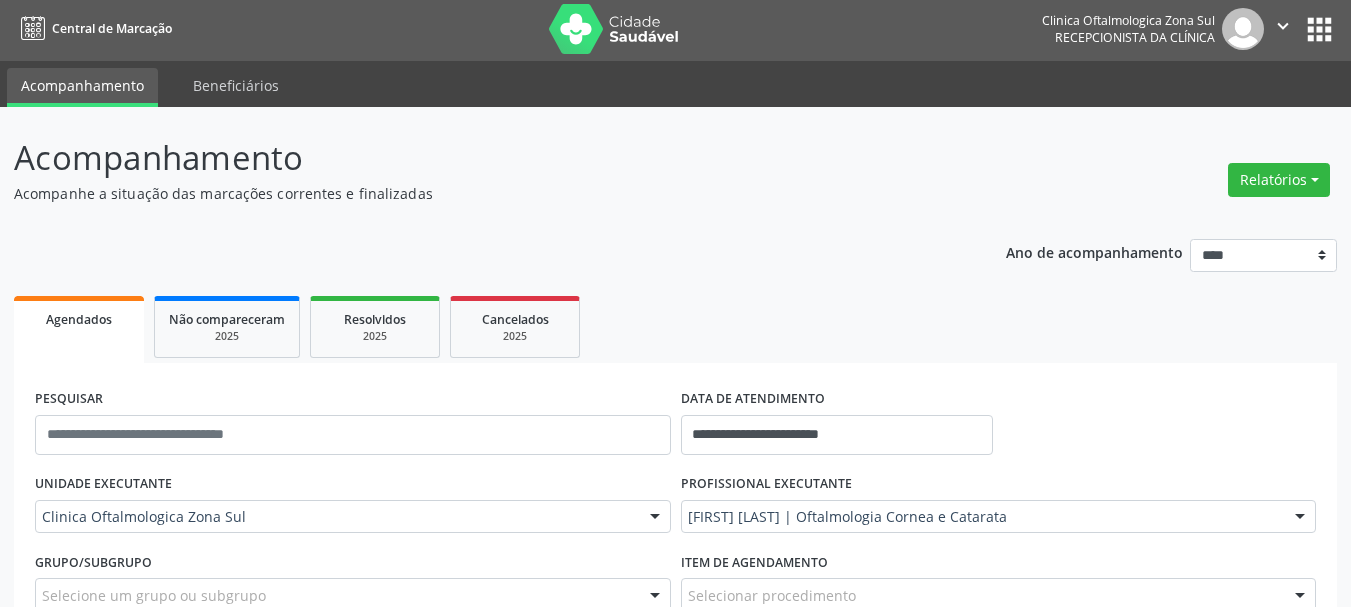 scroll, scrollTop: 0, scrollLeft: 0, axis: both 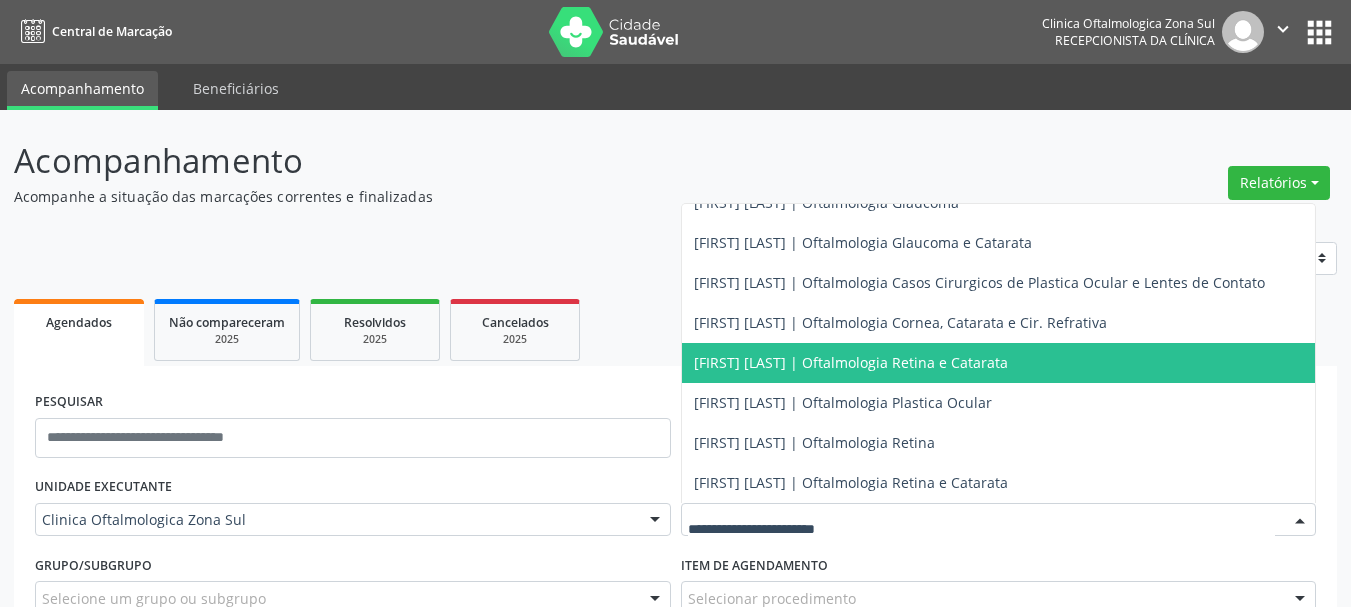 click on "[FIRST] [LAST] | Oftalmologia Retina e Catarata" at bounding box center [851, 362] 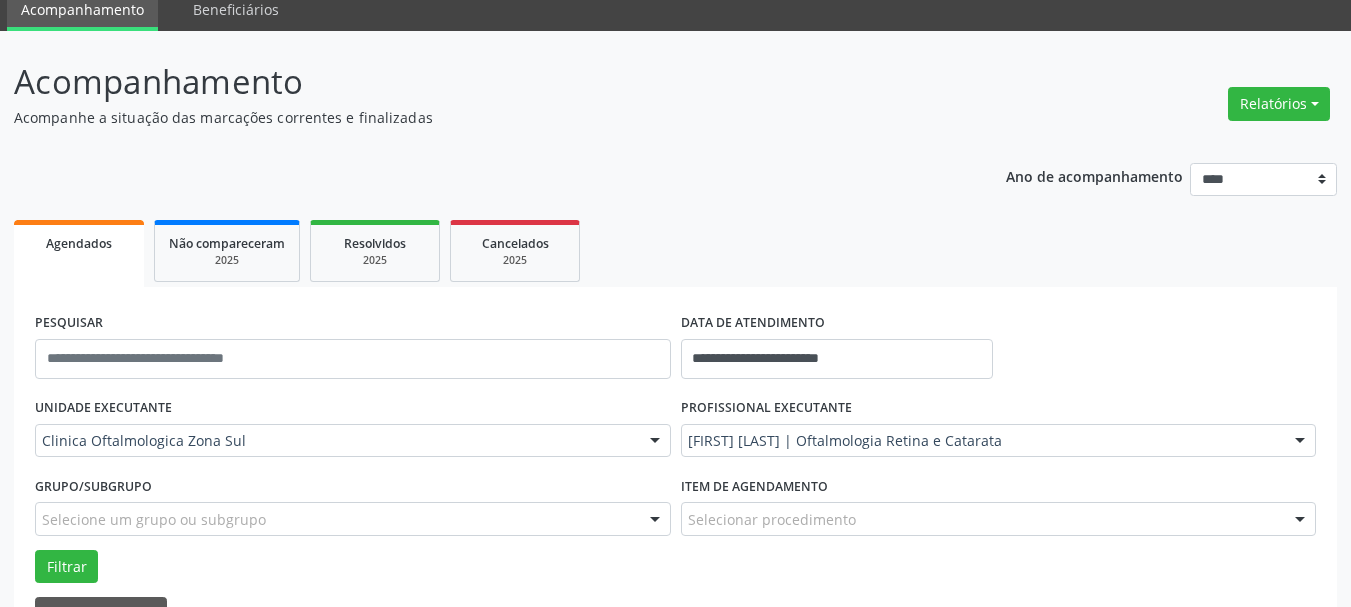 scroll, scrollTop: 400, scrollLeft: 0, axis: vertical 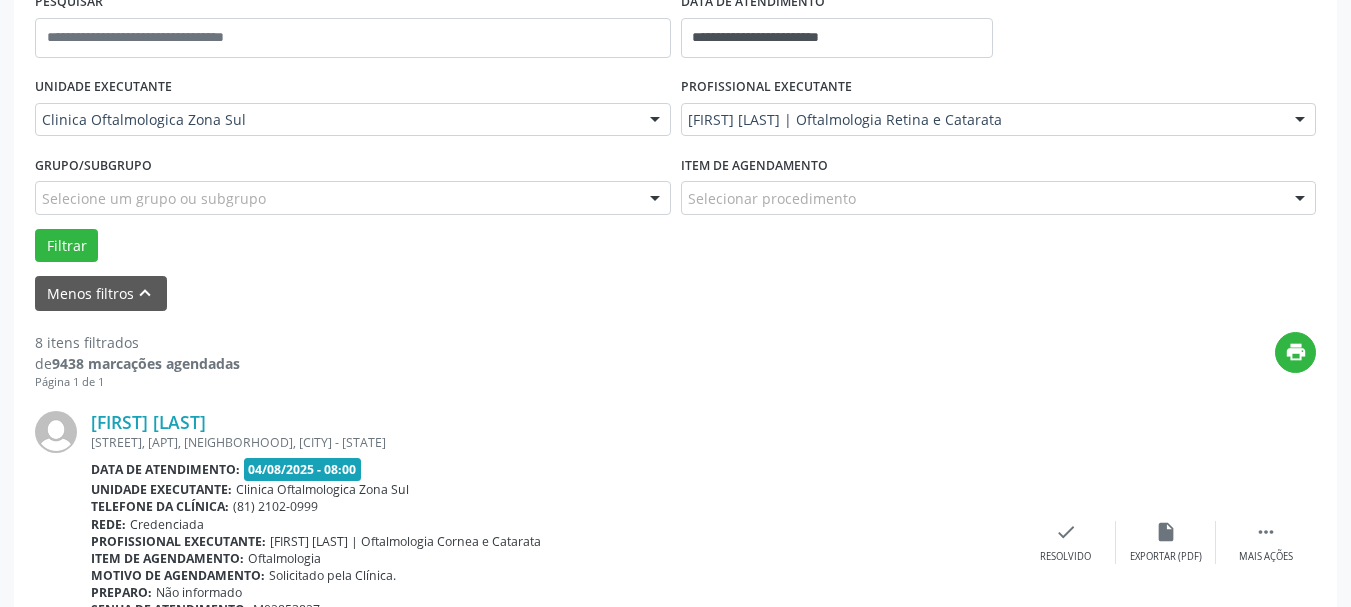 click on "Grupo/Subgrupo
Selecione um grupo ou subgrupo
Todos os grupos e subgrupos
Nenhum resultado encontrado para: "   "
Nenhuma opção encontrada" at bounding box center [353, 189] 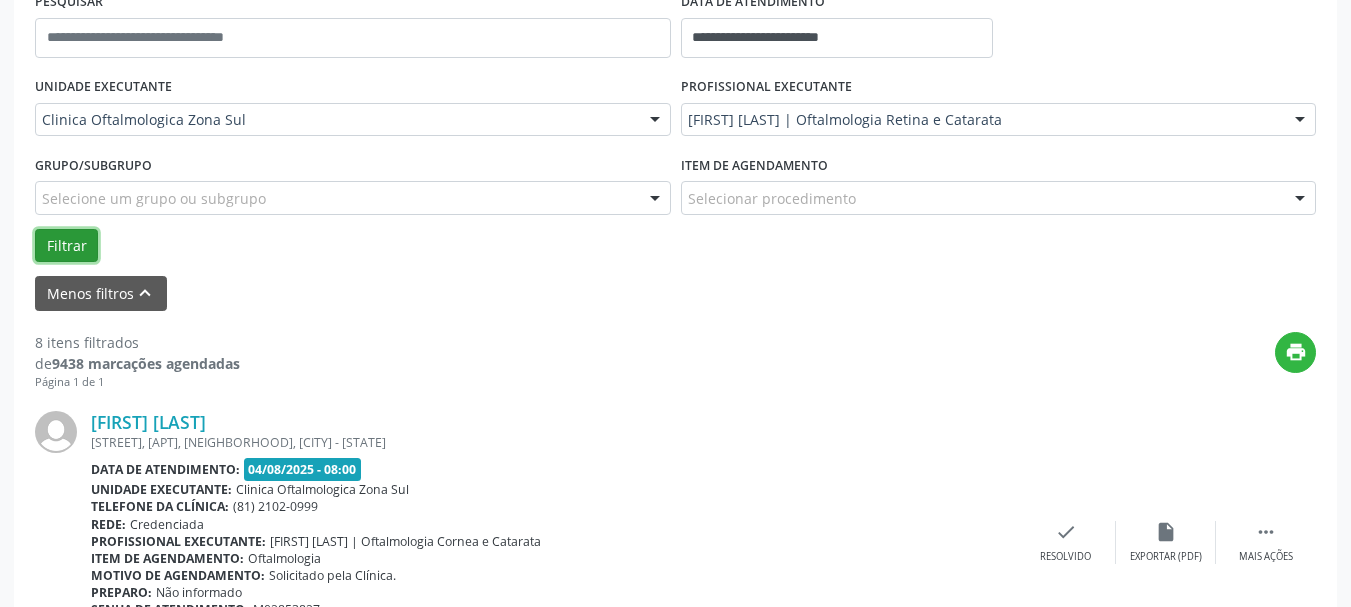 click on "Filtrar" at bounding box center [66, 246] 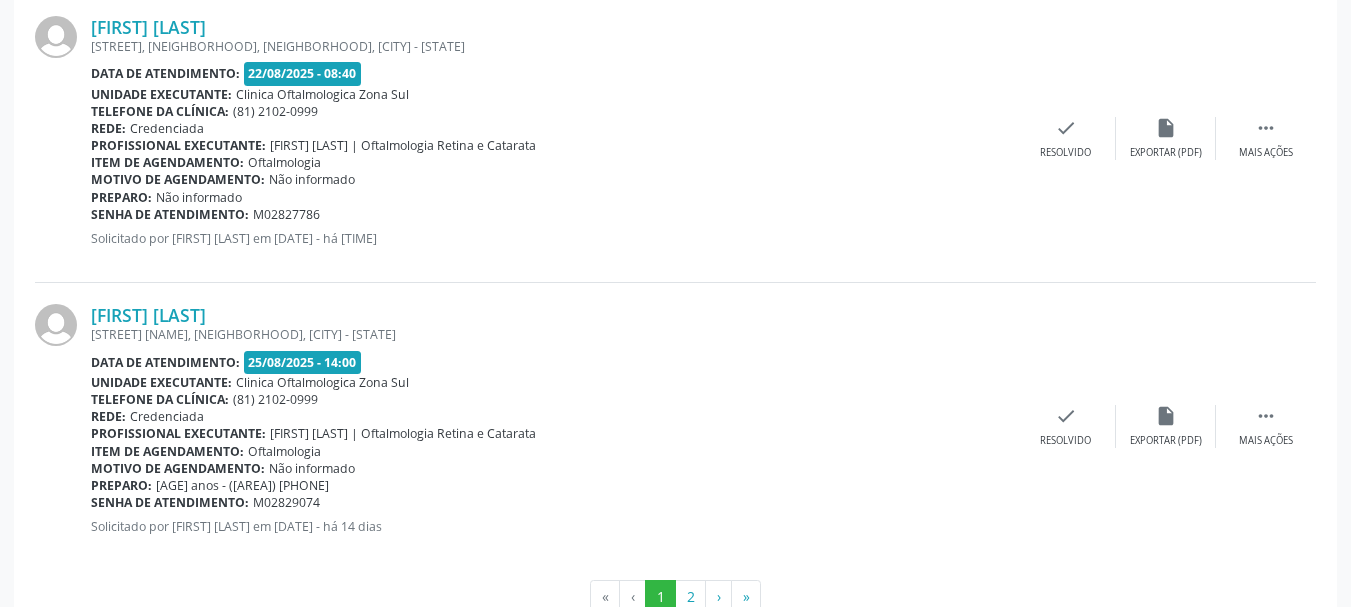 scroll, scrollTop: 4616, scrollLeft: 0, axis: vertical 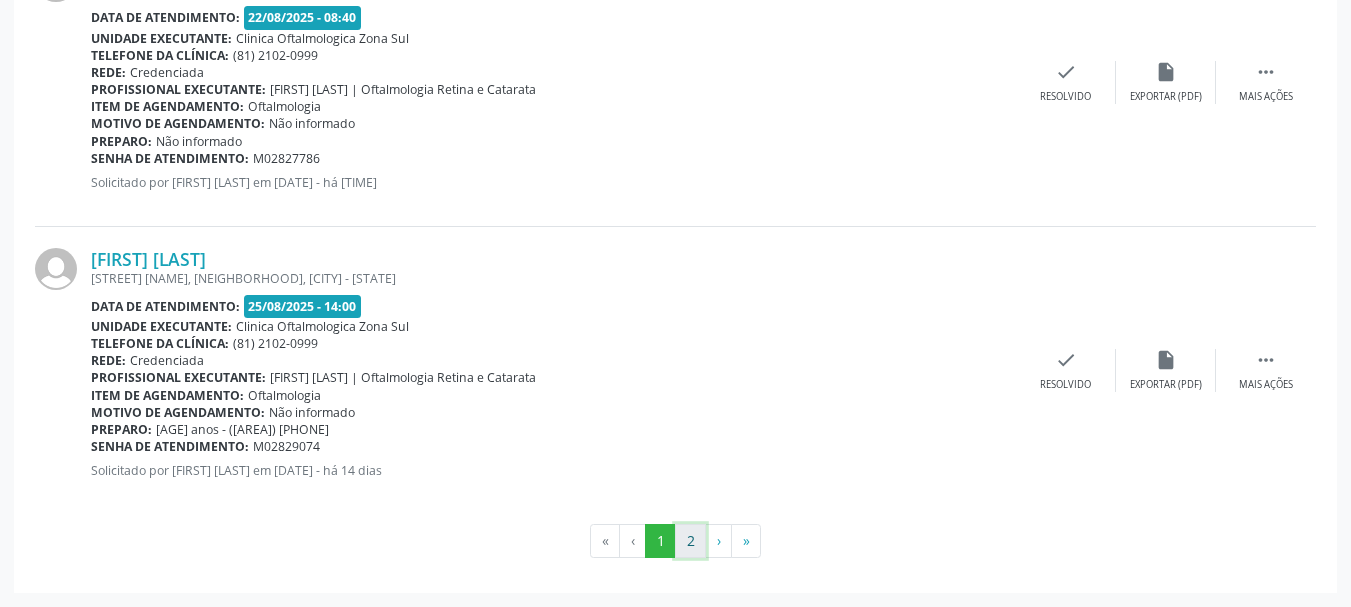 click on "2" at bounding box center (690, 541) 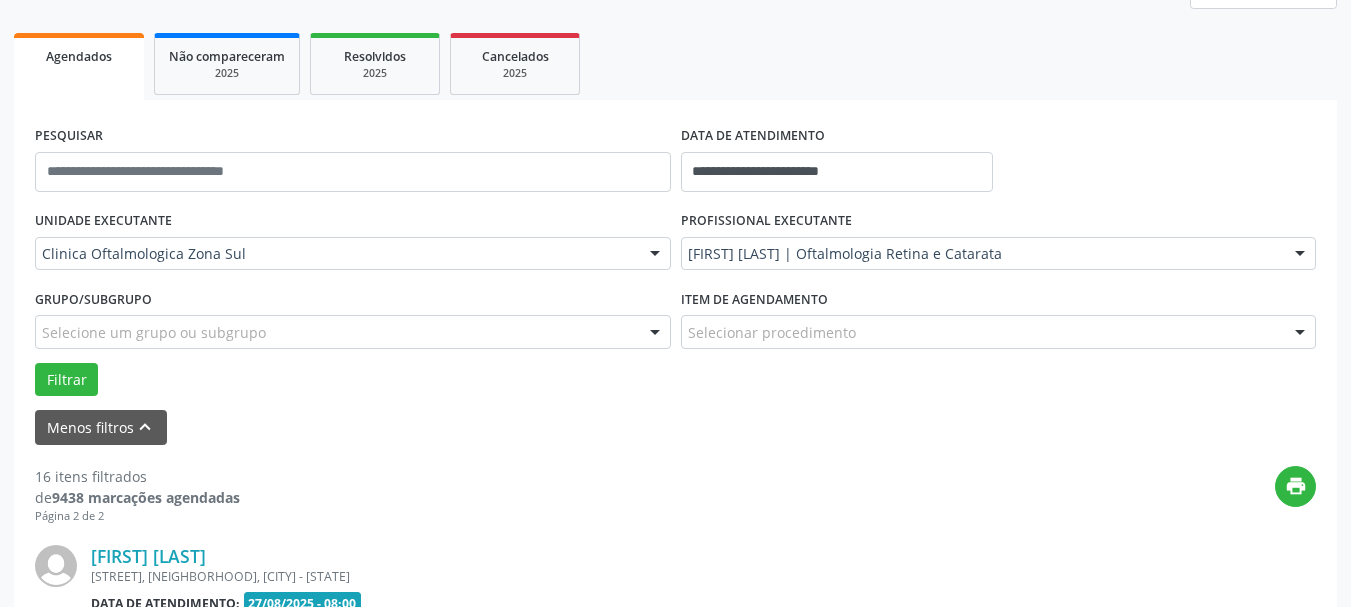 scroll, scrollTop: 563, scrollLeft: 0, axis: vertical 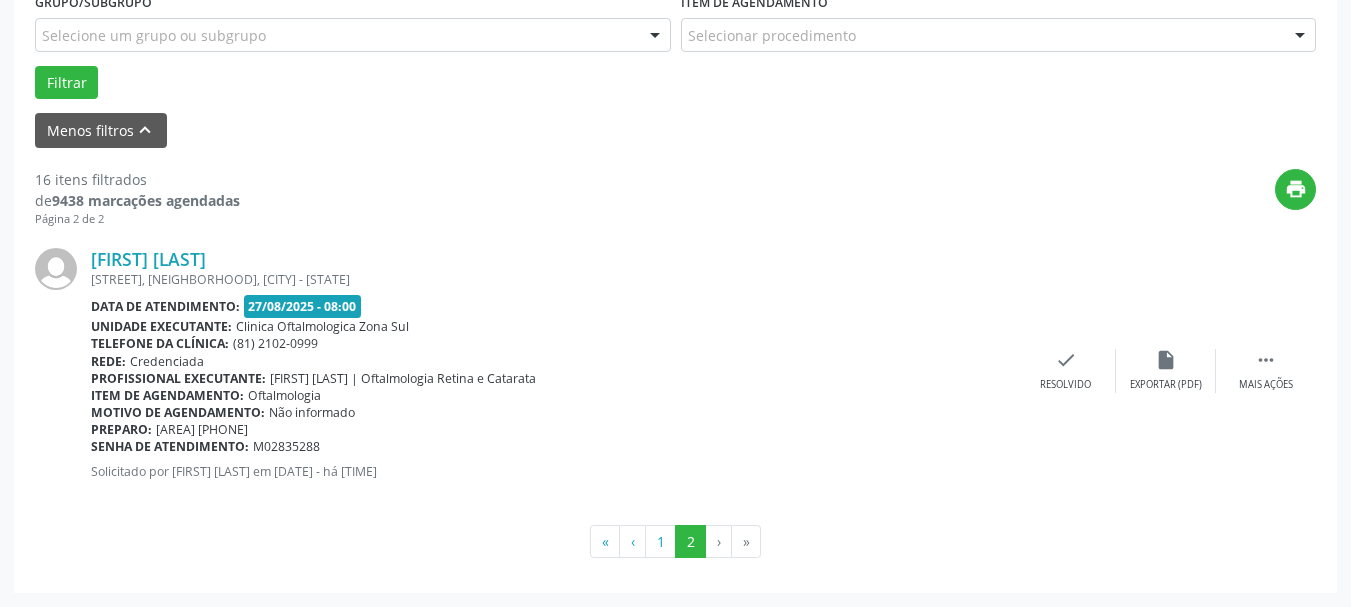 copy on "[FIRST] [LAST]" 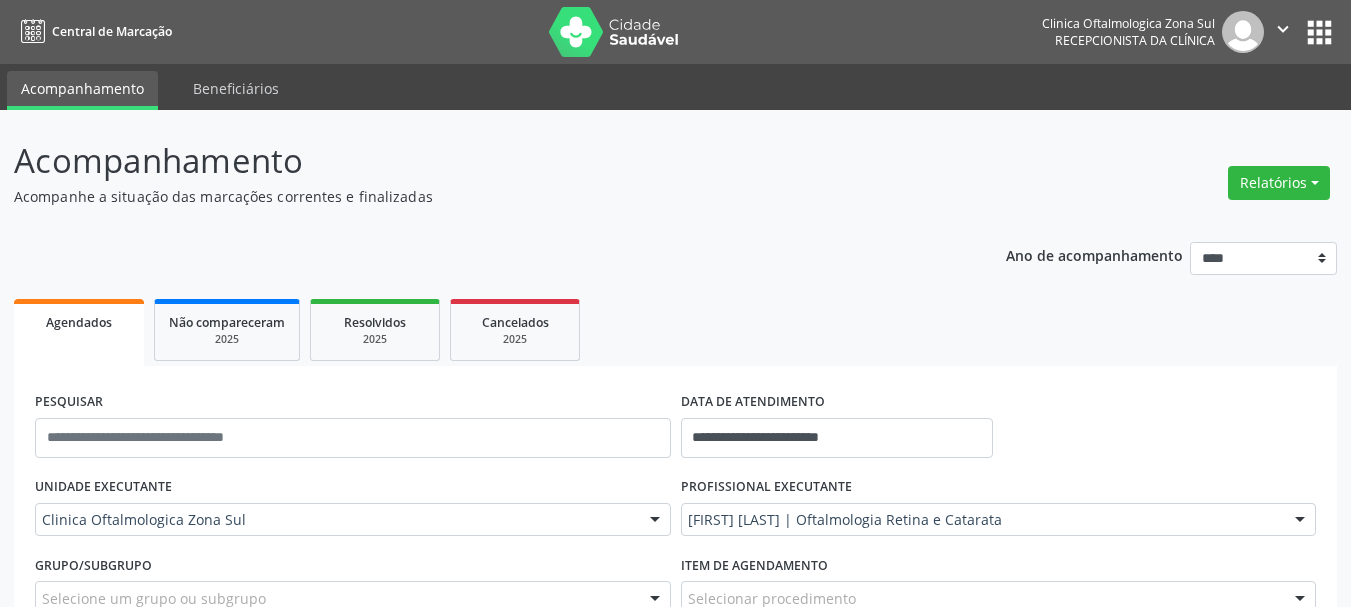 click on "Acompanhamento
Beneficiários" at bounding box center (675, 87) 